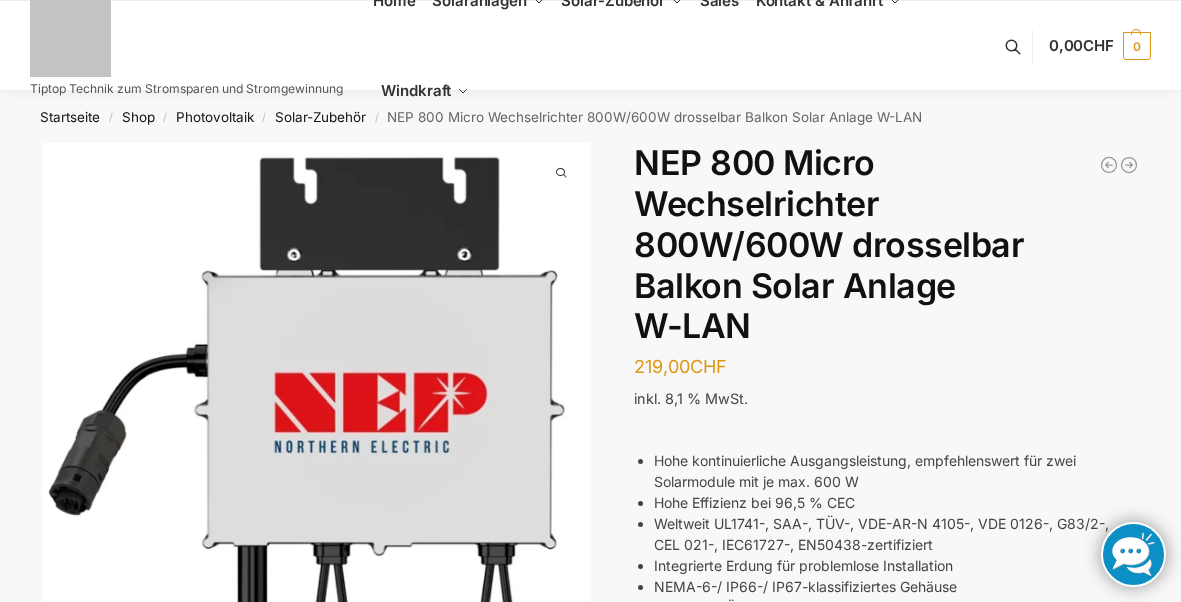 scroll, scrollTop: 0, scrollLeft: 0, axis: both 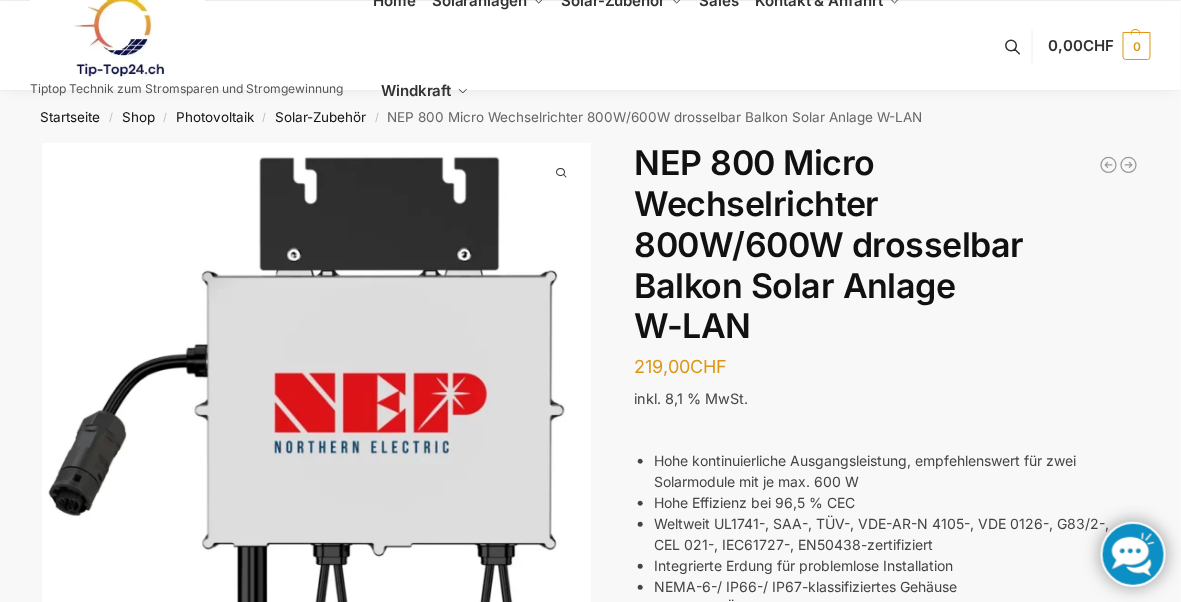 click at bounding box center [316, 447] 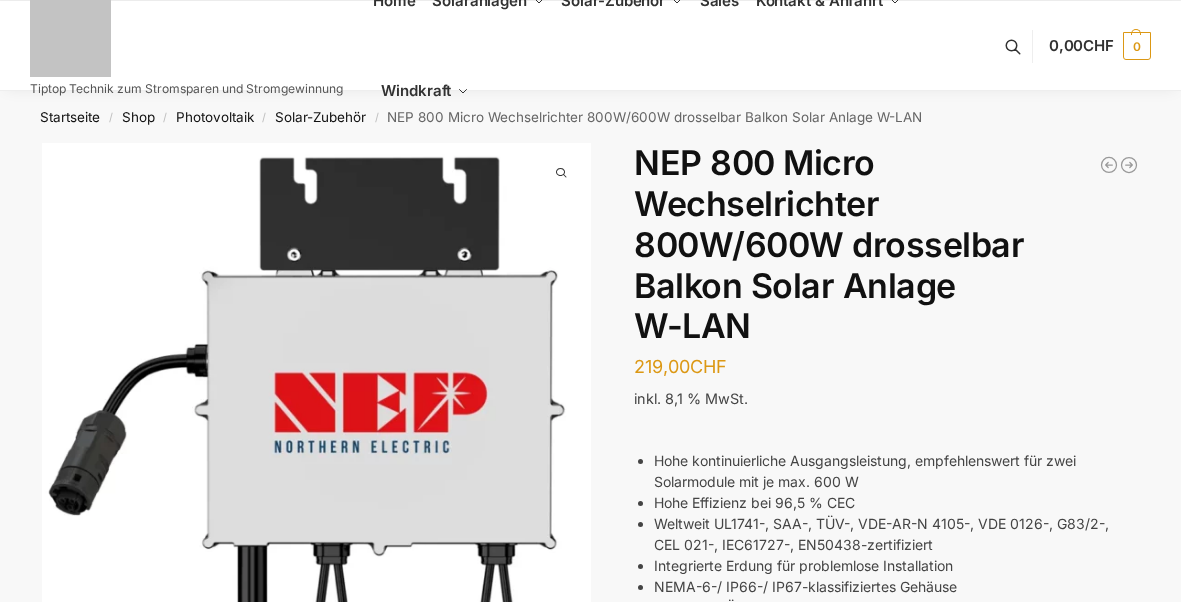 scroll, scrollTop: 0, scrollLeft: 0, axis: both 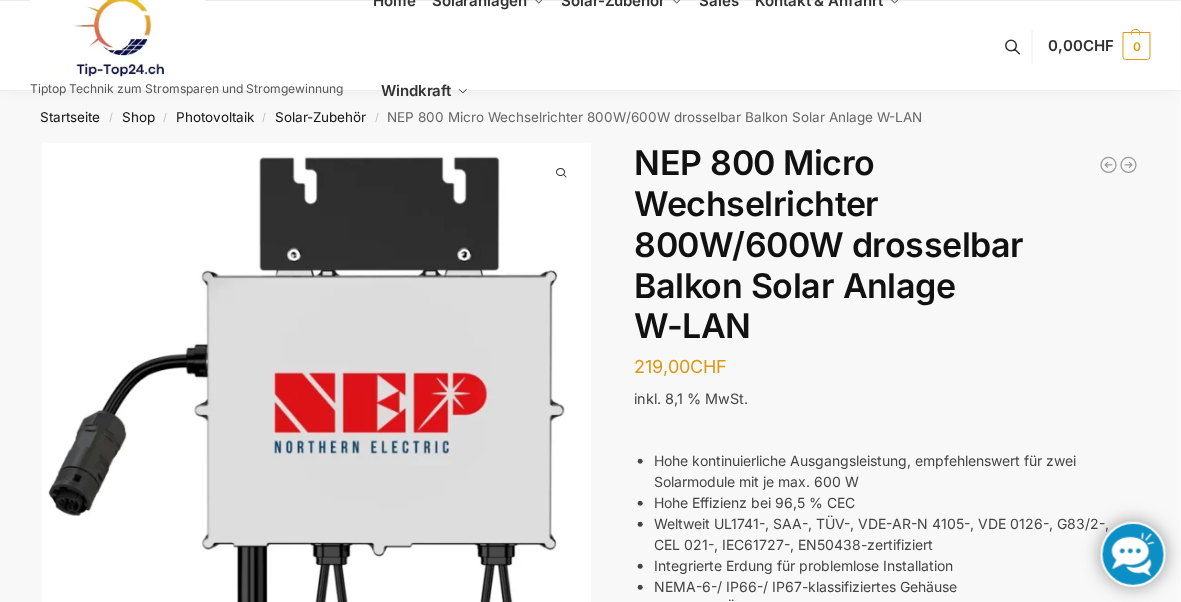 click on "Shop" at bounding box center [138, 117] 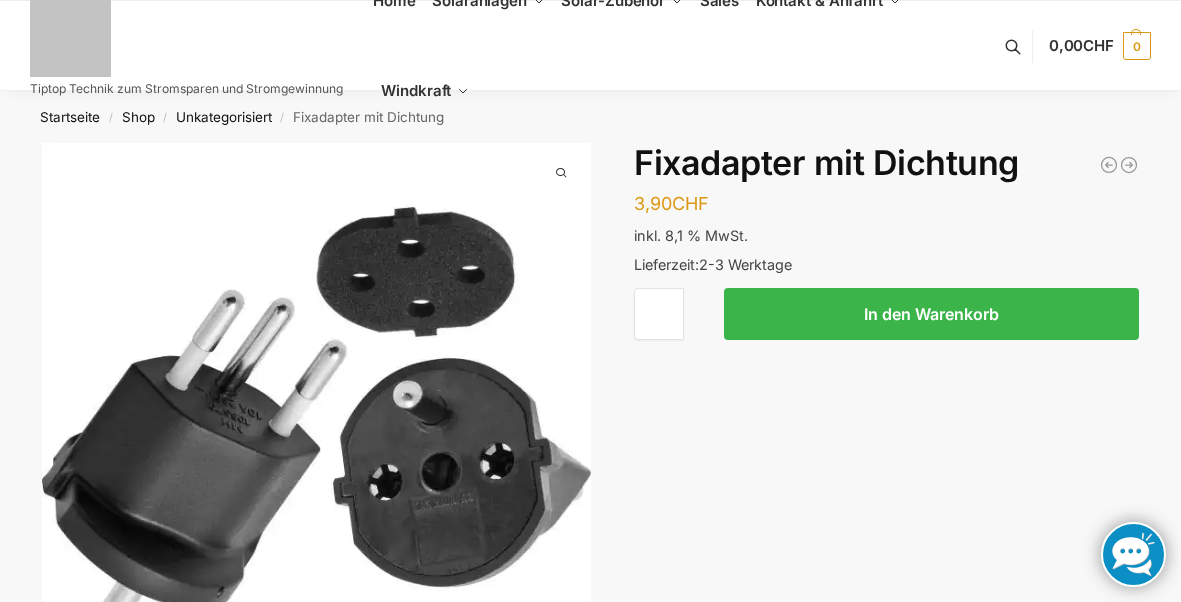scroll, scrollTop: 0, scrollLeft: 0, axis: both 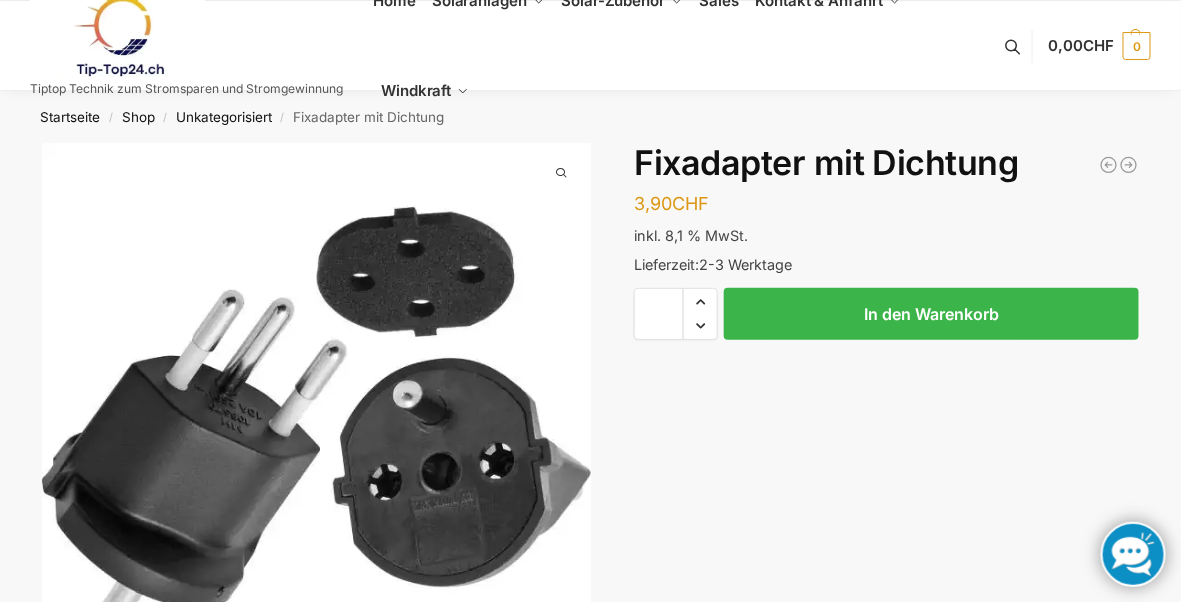 click on "Shop" at bounding box center [138, 117] 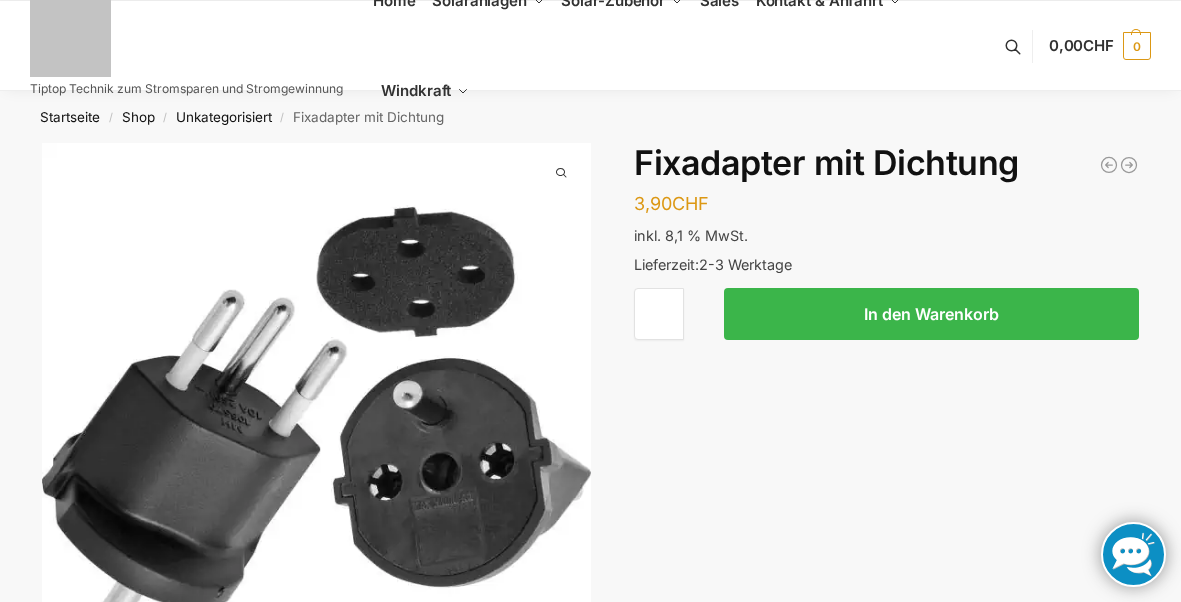 scroll, scrollTop: 0, scrollLeft: 0, axis: both 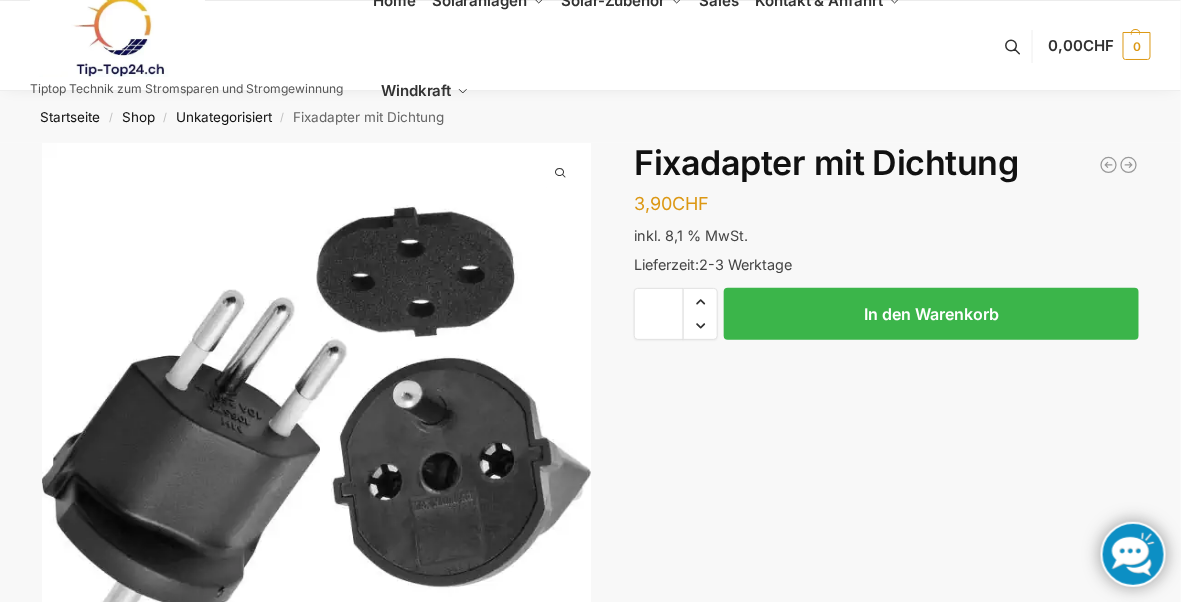 click on "Shop" at bounding box center (138, 117) 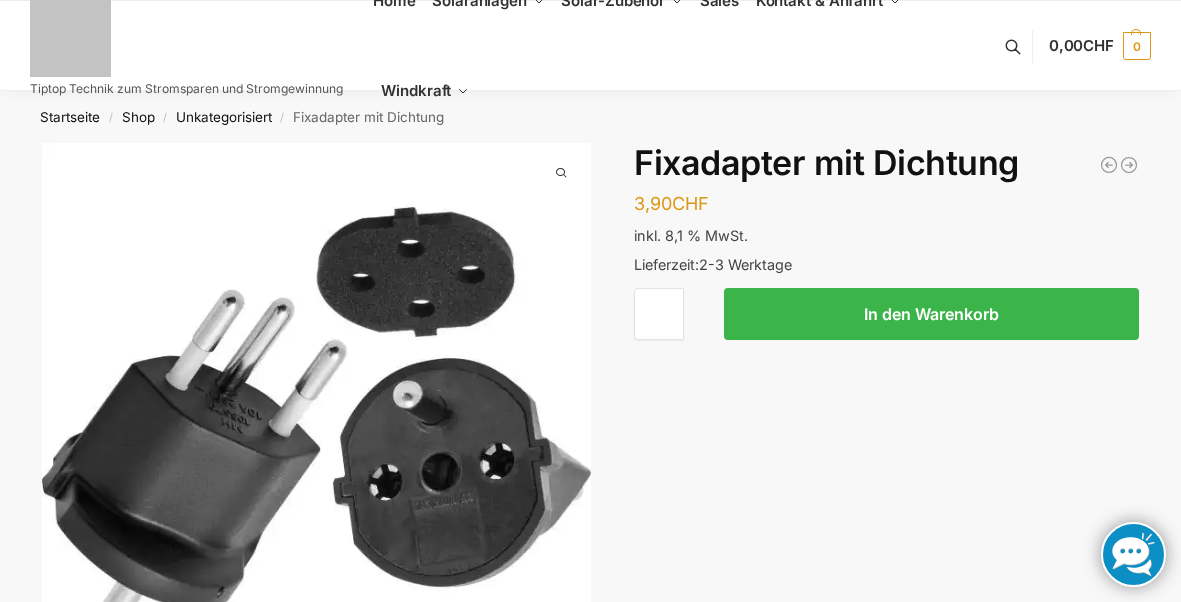 scroll, scrollTop: 0, scrollLeft: 0, axis: both 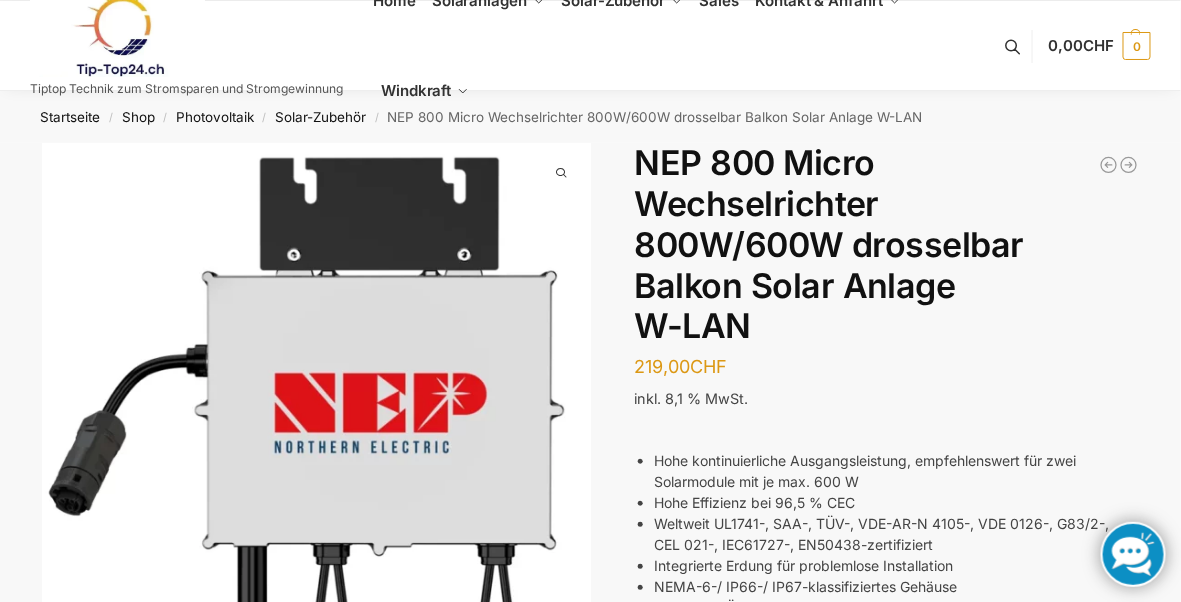 click at bounding box center [316, 447] 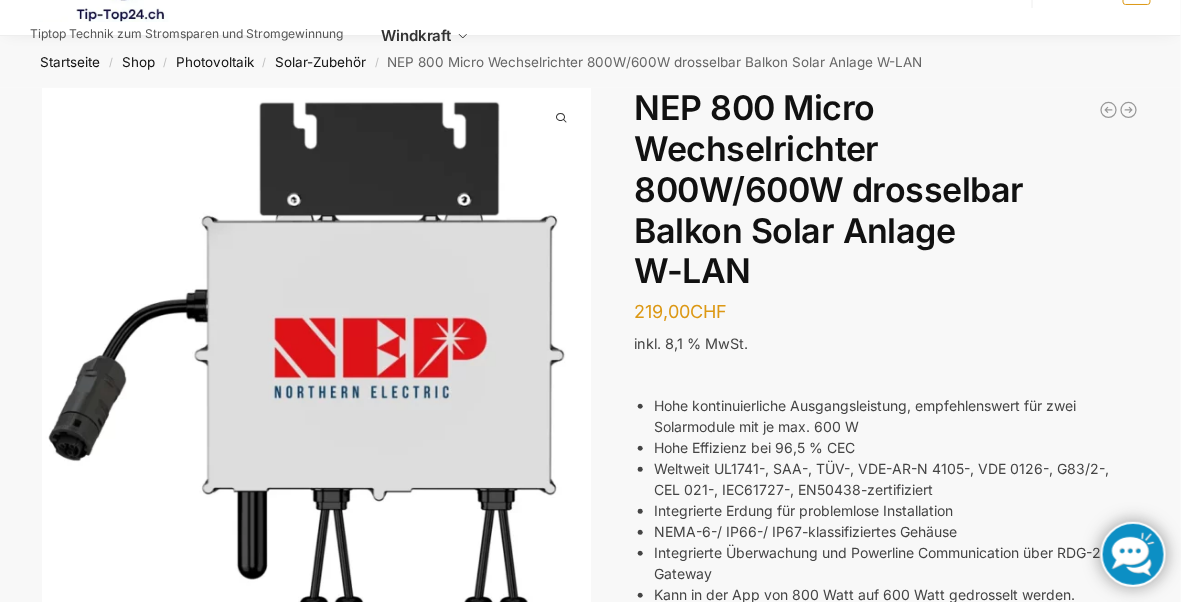 scroll, scrollTop: 0, scrollLeft: 0, axis: both 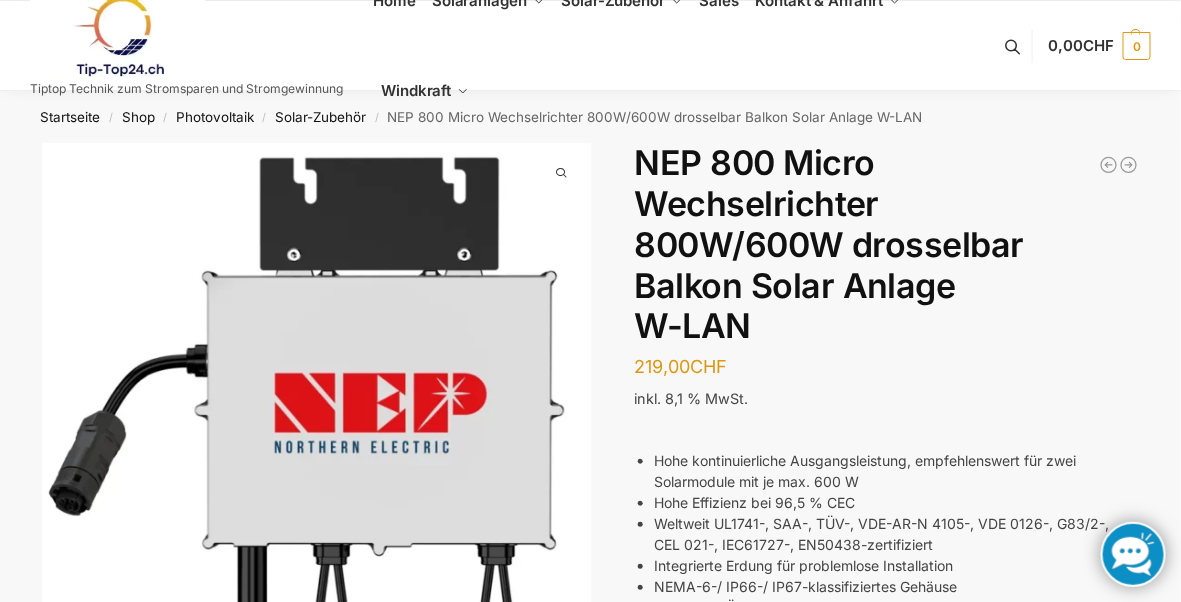 click on "Home" at bounding box center (398, 1) 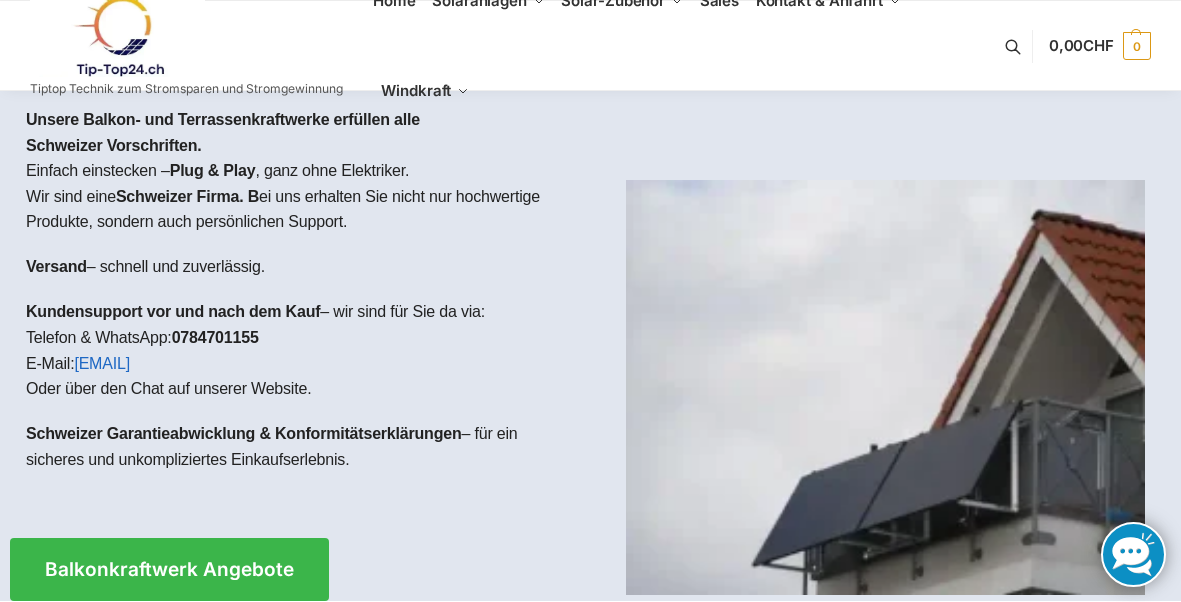 scroll, scrollTop: 0, scrollLeft: 0, axis: both 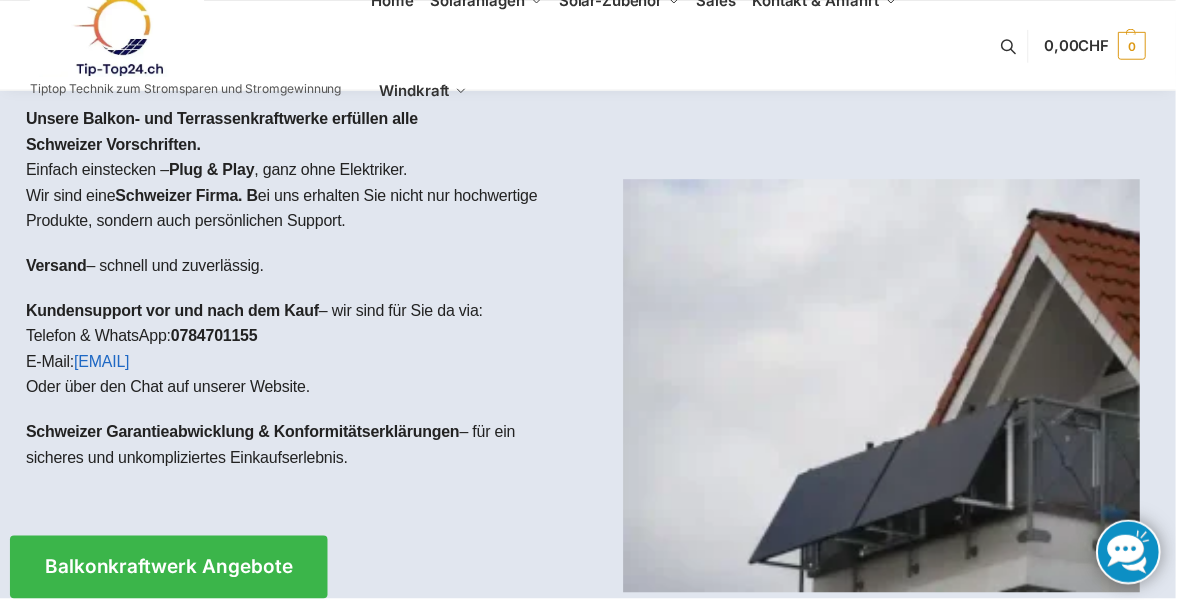click on "Home Solaranlagen Balkonkraftwerke   Komplet-Sets mit Halterungen Balkon,Wand, Terrasse,Garten   Kompletsets Dach, Flachdach   Balkonkraftwerke mit Speicher Speicherlösungen   Solar-Zubehör Kabel Stecker   Halterungen   Sales Kontakt & Anfahrt Häufige Fragen   Solar-Blog Windkraft 🌀 Kleinwindkraftanlagen in der Schweiz: Regulatorischer Rahmen & Genehmigungspflicht" at bounding box center [685, 46] 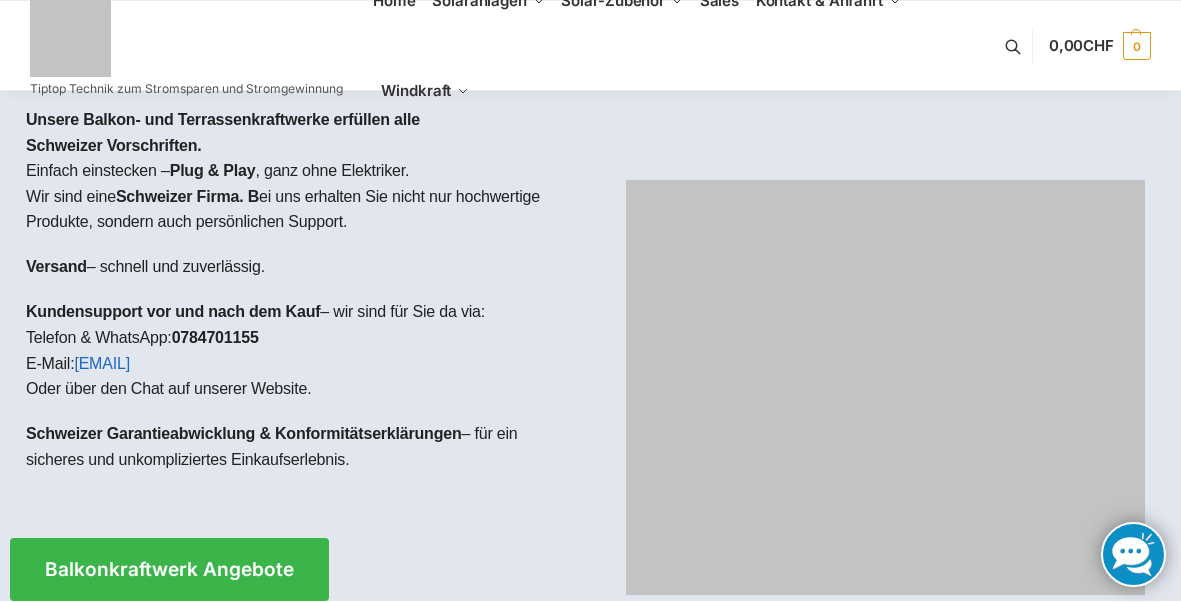 scroll, scrollTop: 0, scrollLeft: 0, axis: both 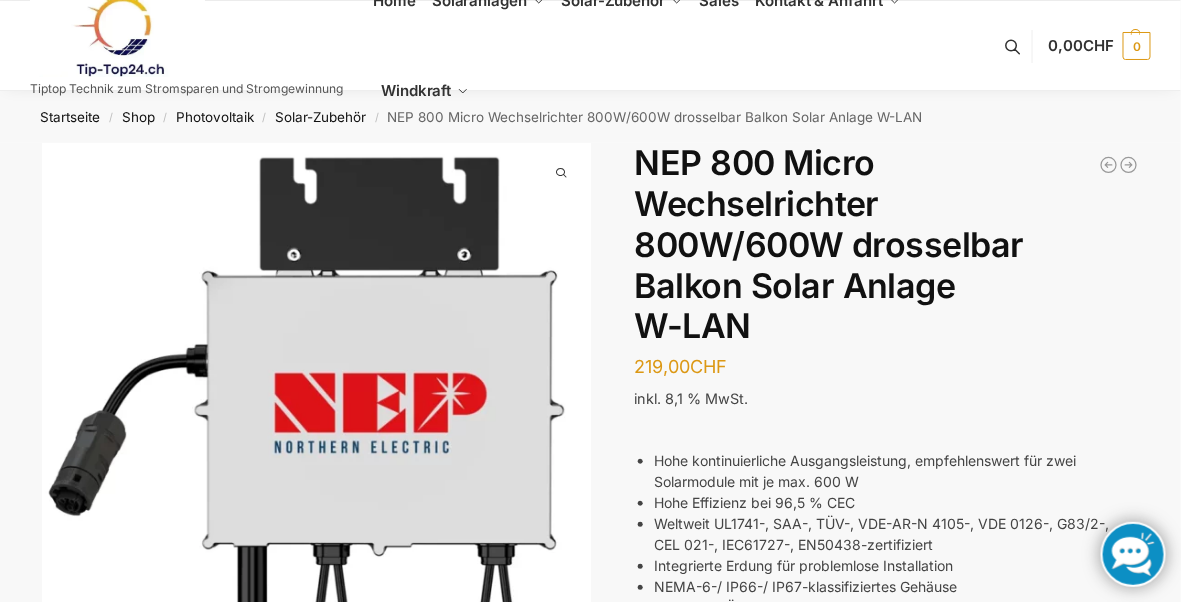 click on "NEP 800 Micro Wechselrichter 800W/600W drosselbar Balkon Solar Anlage W-LAN" at bounding box center (886, 245) 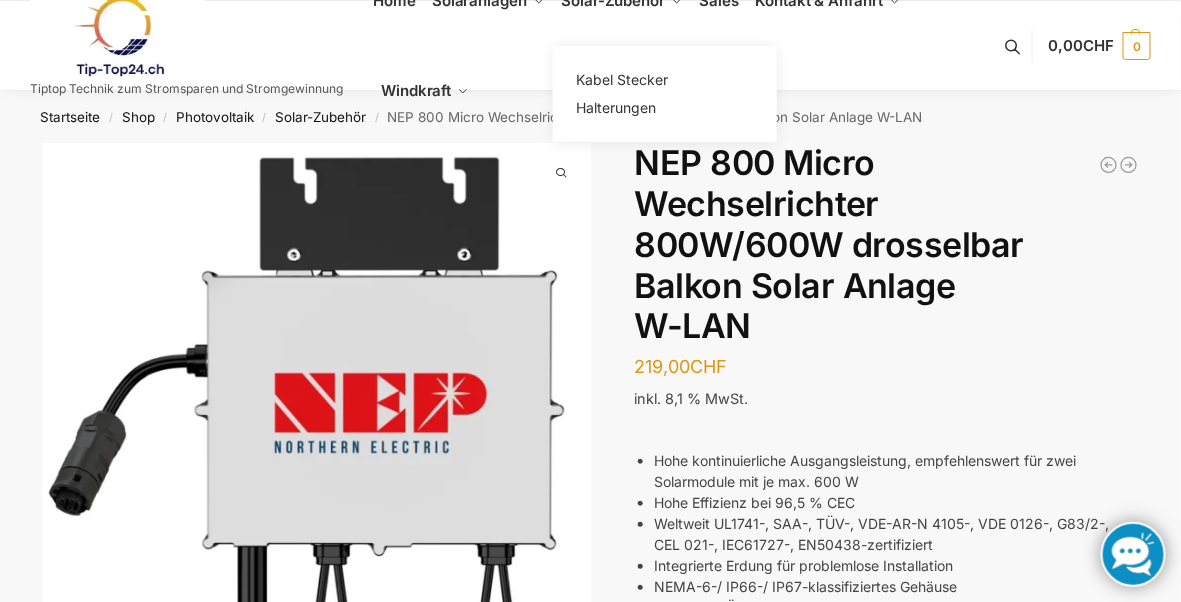 click on "Solar-Zubehör" at bounding box center [622, 1] 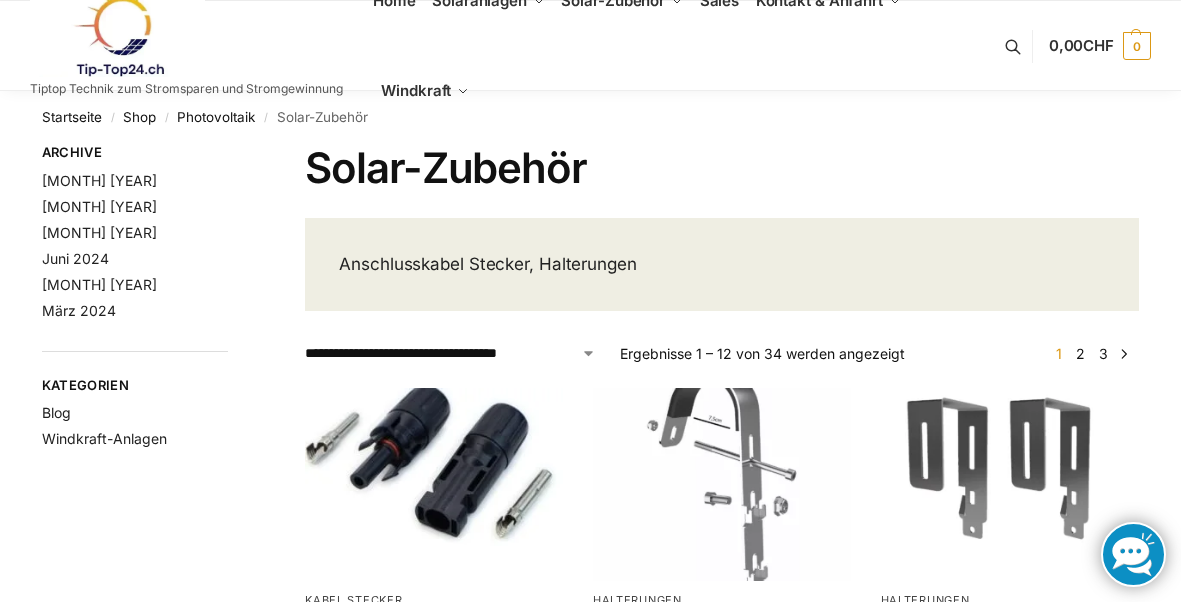 scroll, scrollTop: 0, scrollLeft: 0, axis: both 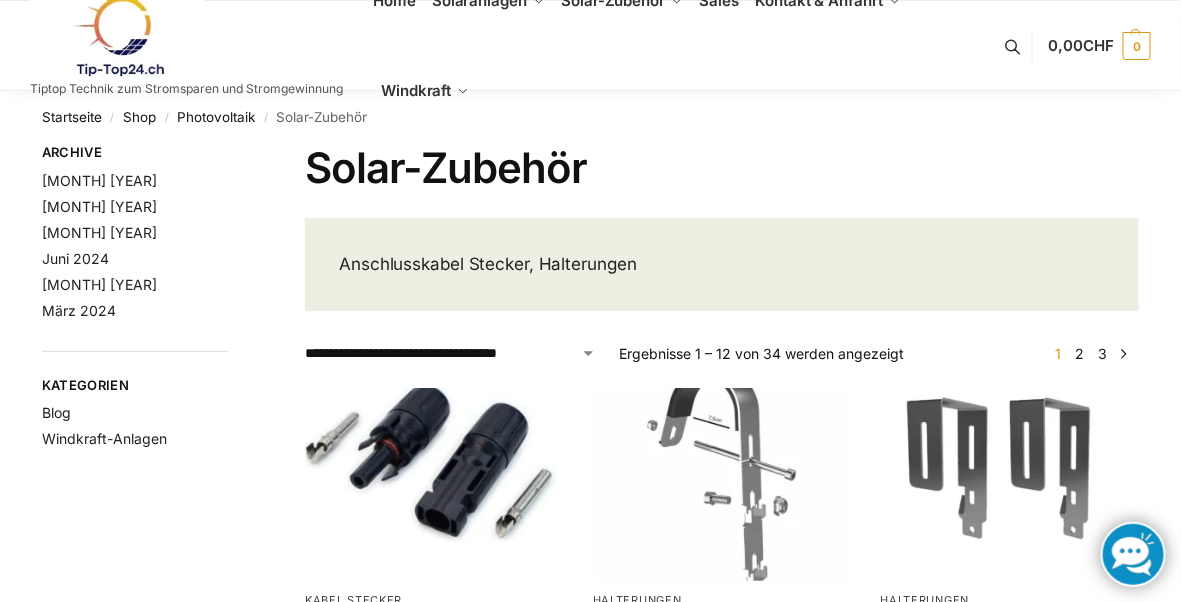 click on "**********" at bounding box center [590, 1147] 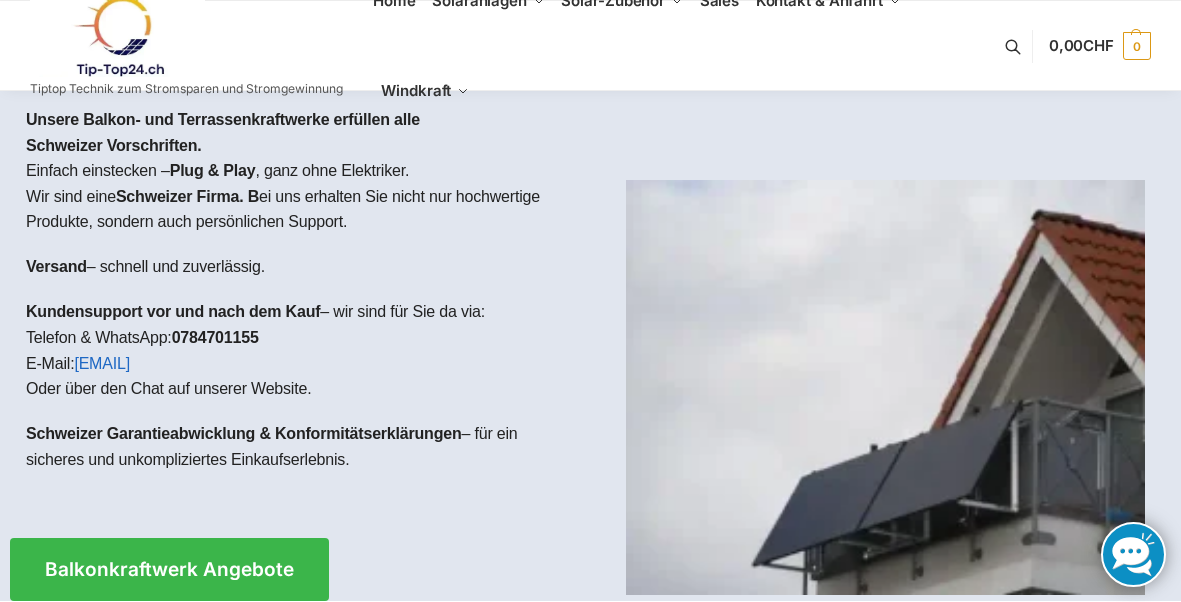 scroll, scrollTop: 0, scrollLeft: 0, axis: both 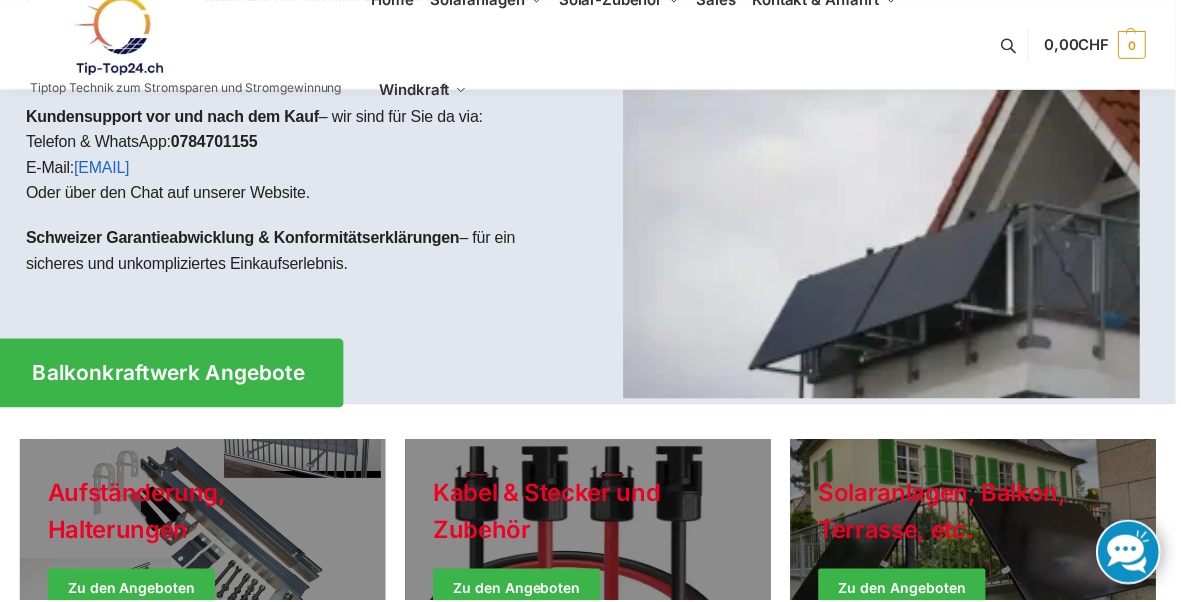 click on "Balkonkraftwerk Angebote" at bounding box center (170, 374) 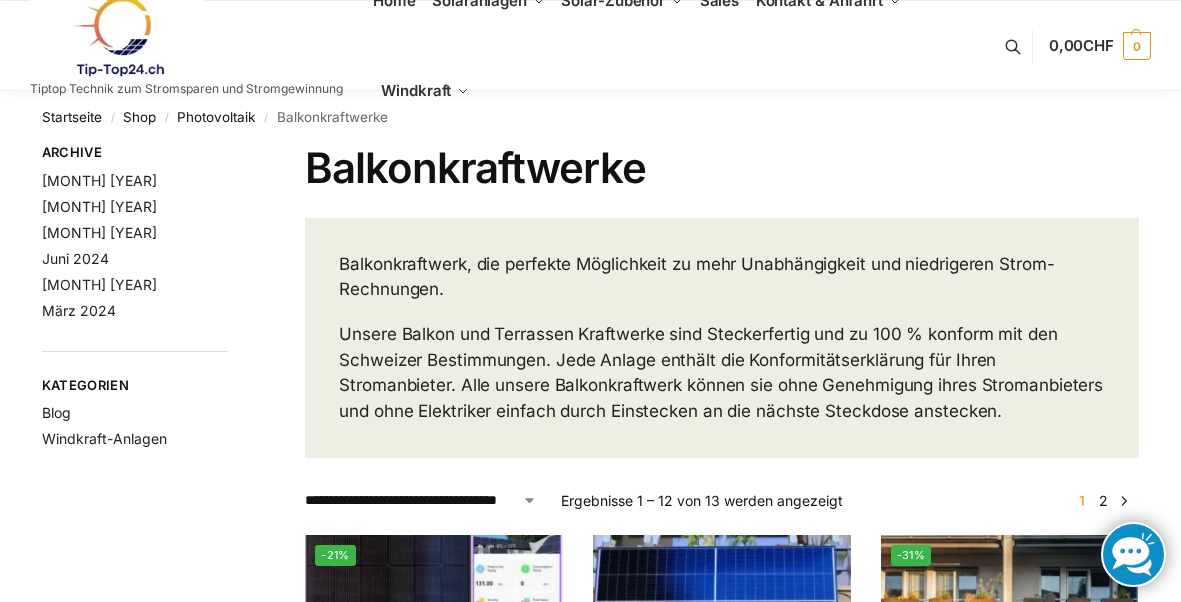 scroll, scrollTop: 0, scrollLeft: 0, axis: both 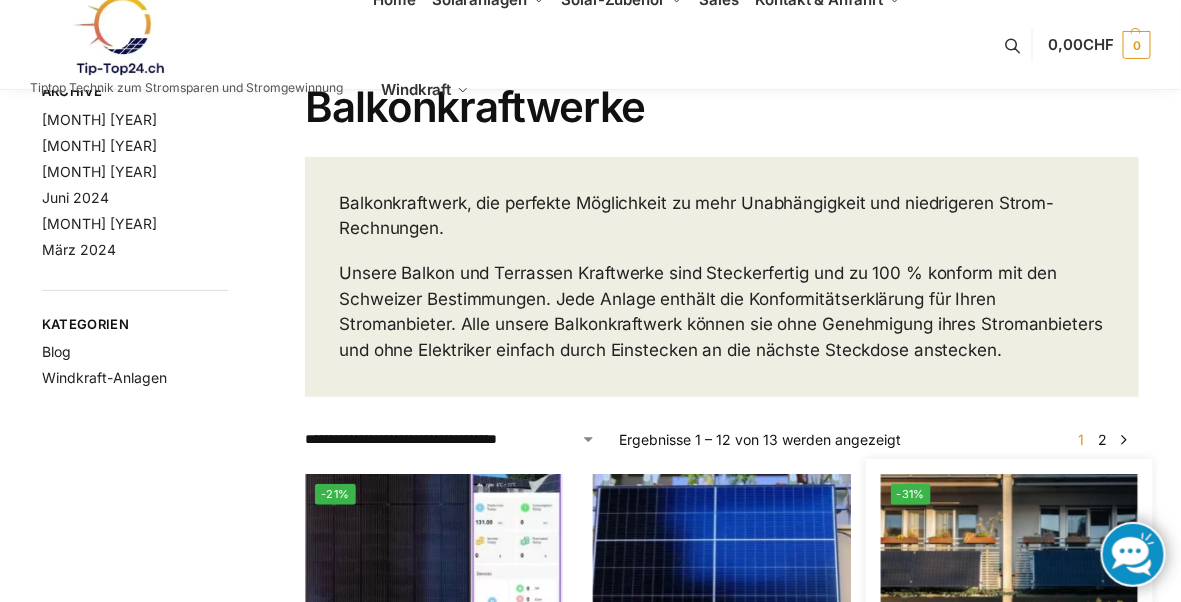 click at bounding box center (1010, 570) 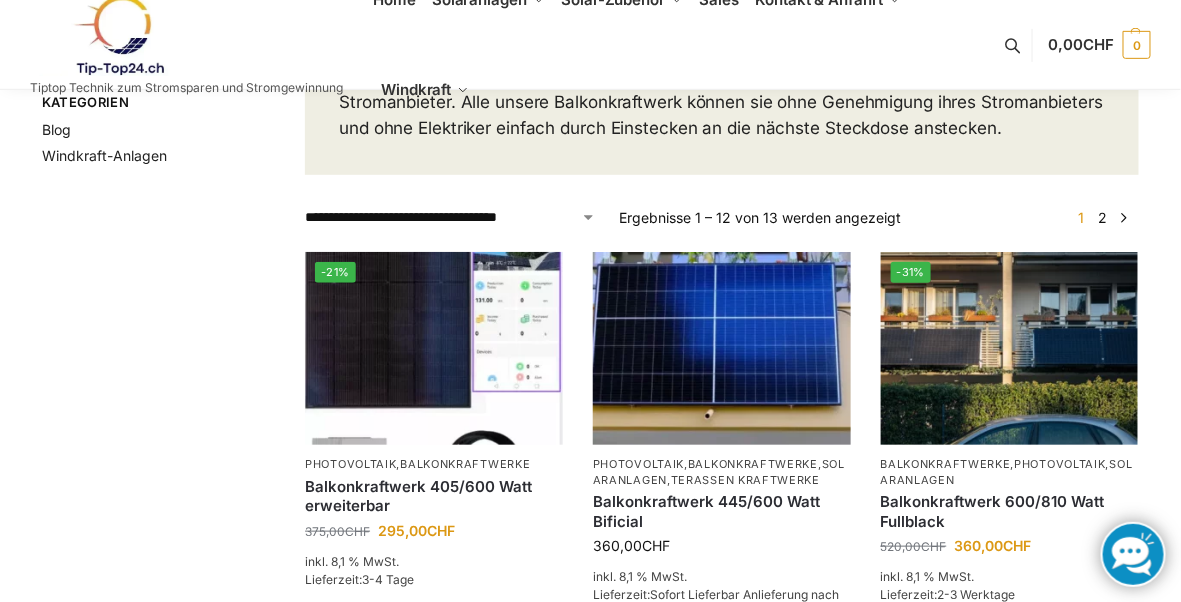 scroll, scrollTop: 283, scrollLeft: 0, axis: vertical 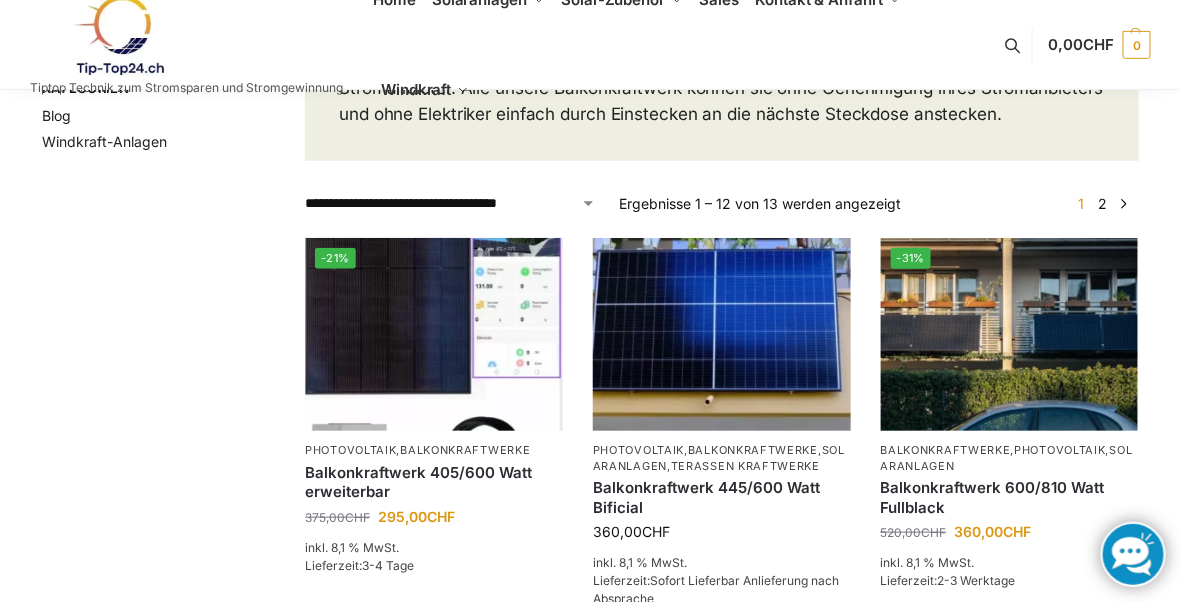 click on "2" at bounding box center [1103, 203] 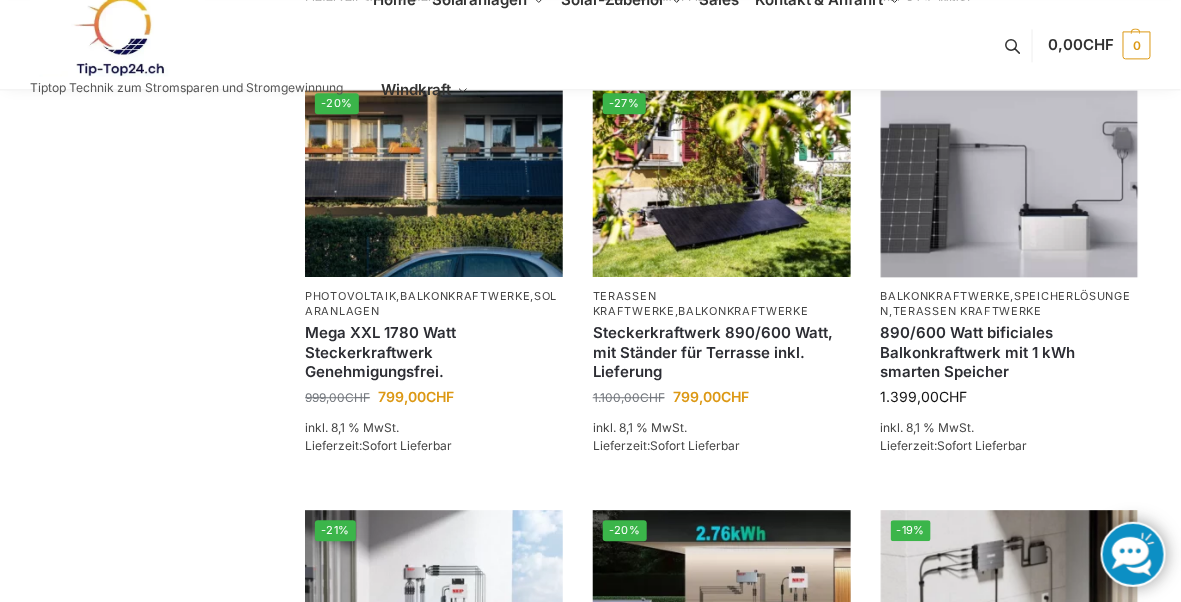 scroll, scrollTop: 1291, scrollLeft: 0, axis: vertical 